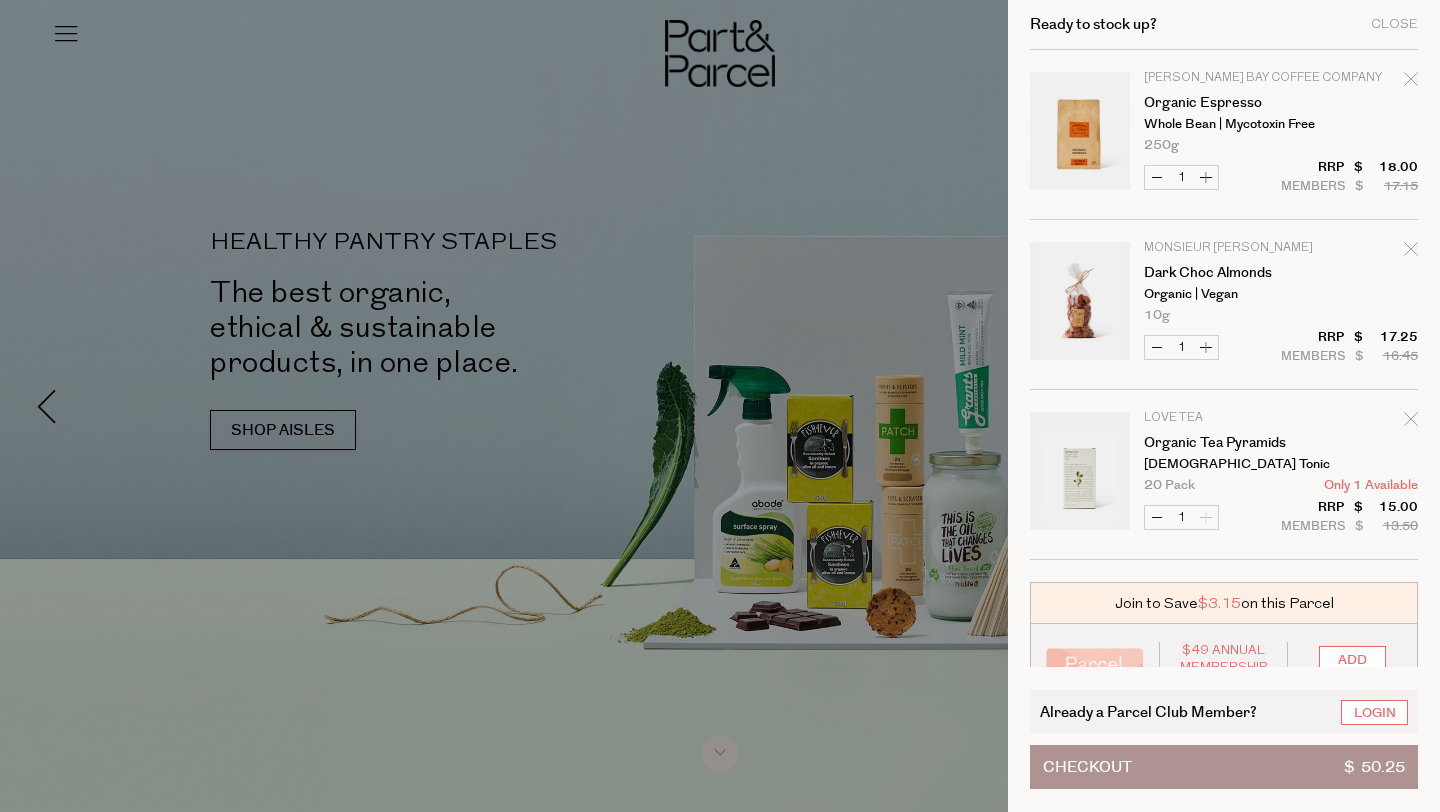 scroll, scrollTop: 0, scrollLeft: 0, axis: both 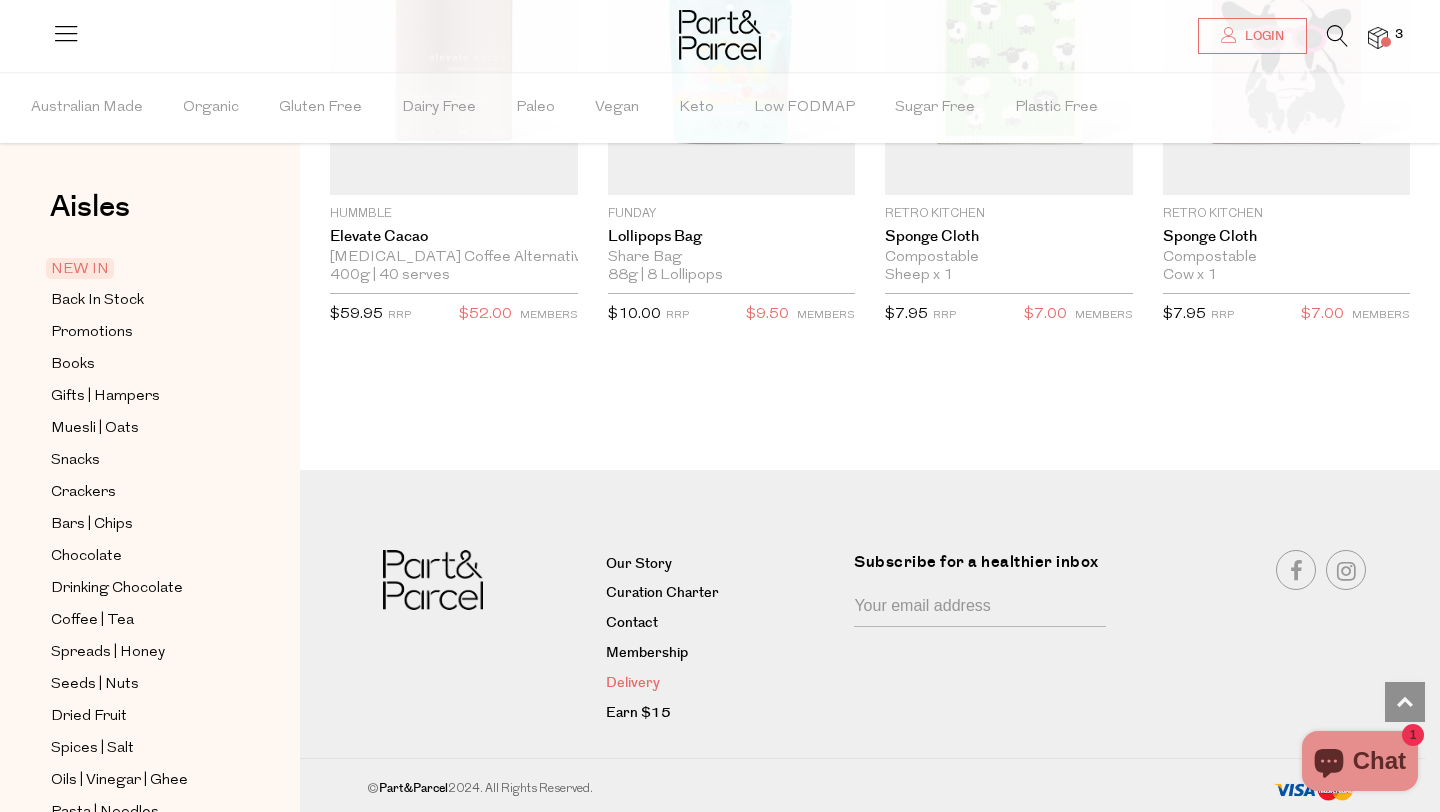 click on "Delivery" at bounding box center [722, 684] 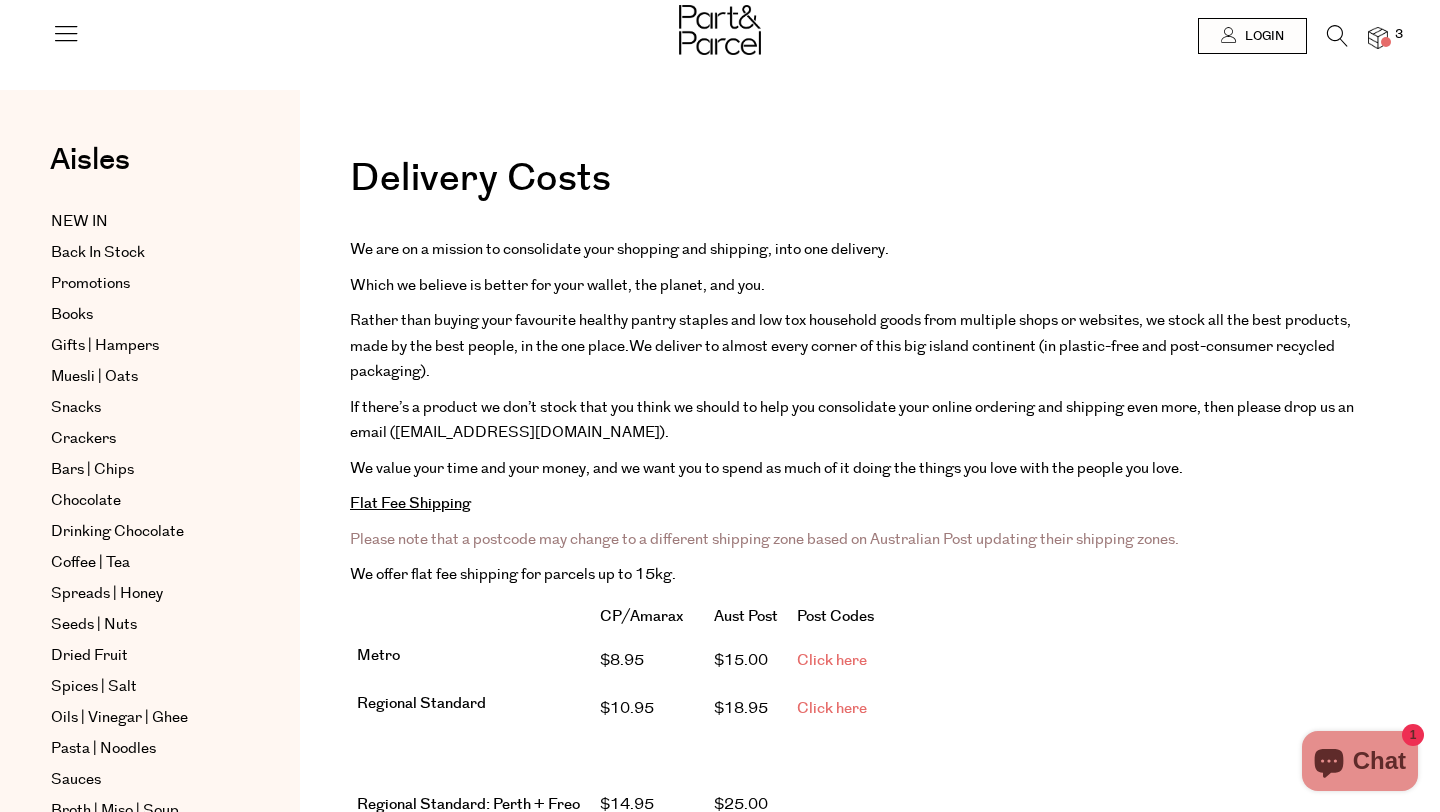 scroll, scrollTop: 0, scrollLeft: 0, axis: both 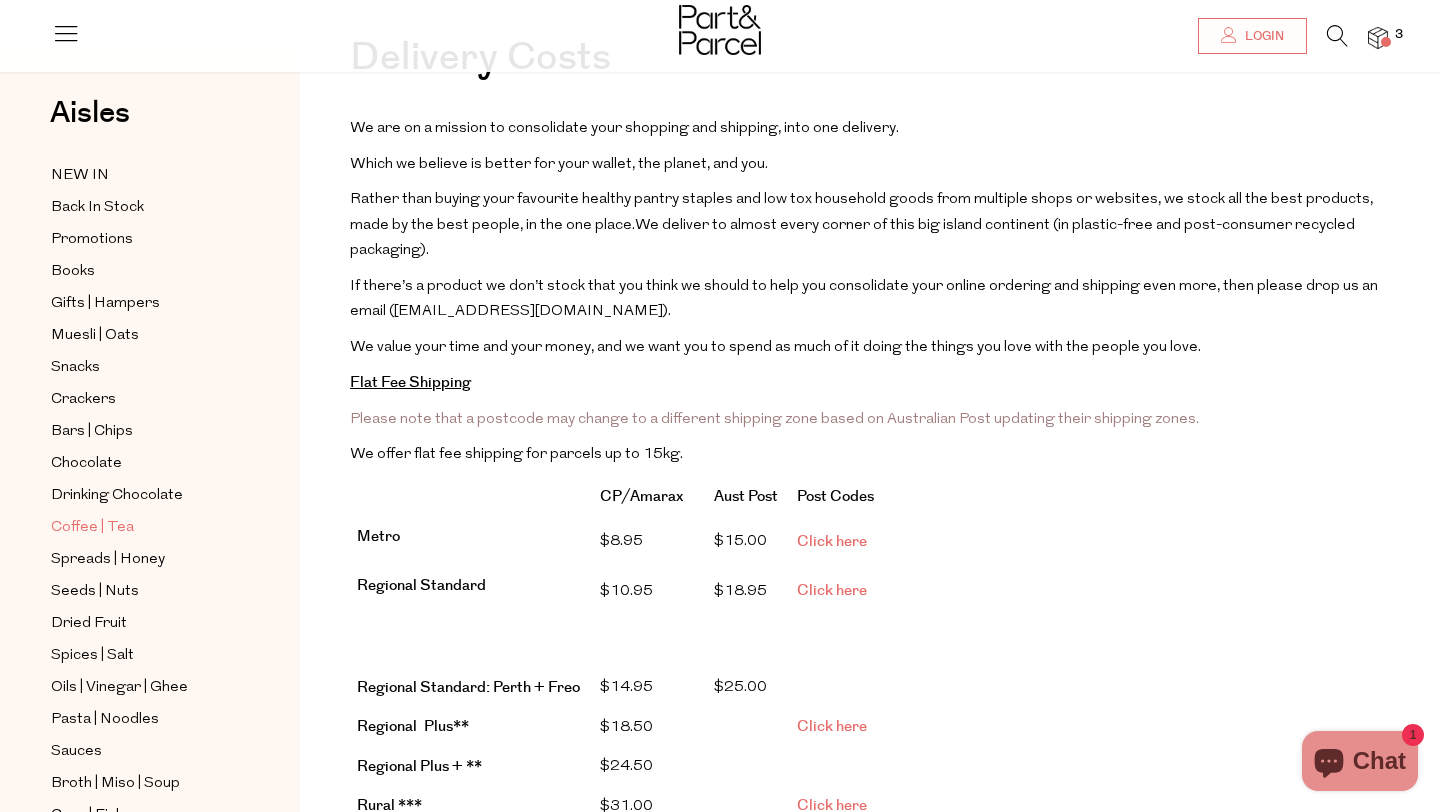 click on "Coffee | Tea" at bounding box center [92, 528] 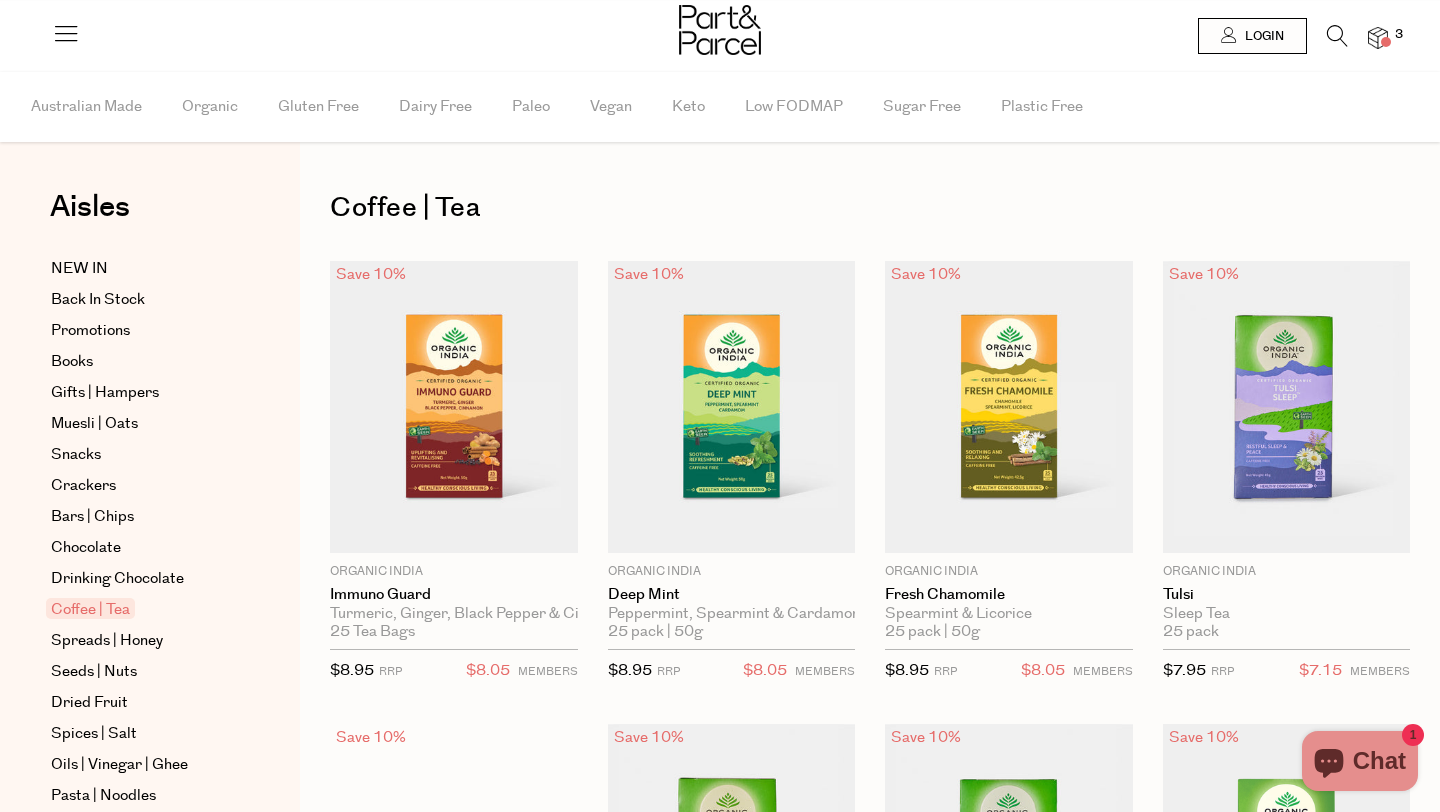 scroll, scrollTop: 0, scrollLeft: 0, axis: both 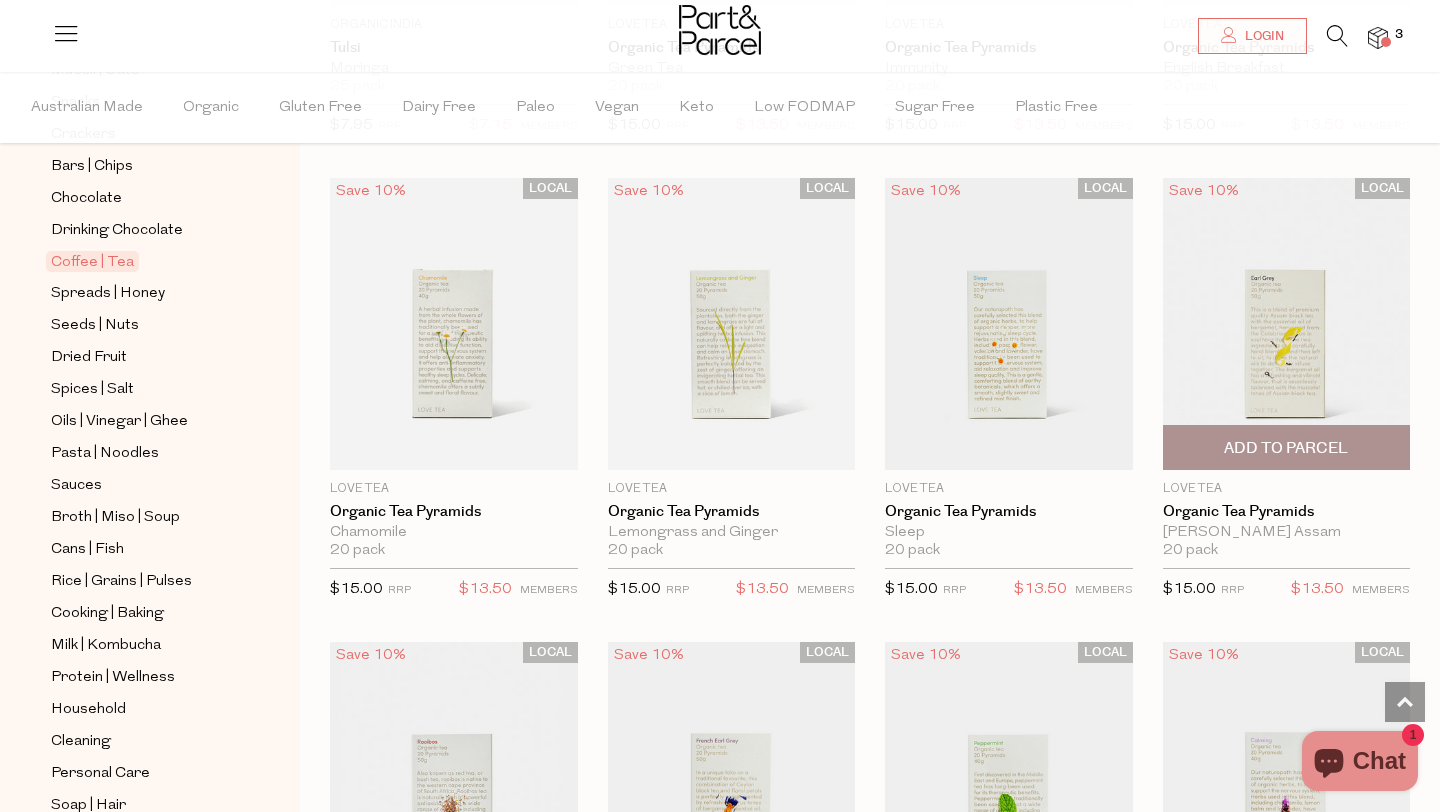click at bounding box center (1287, 324) 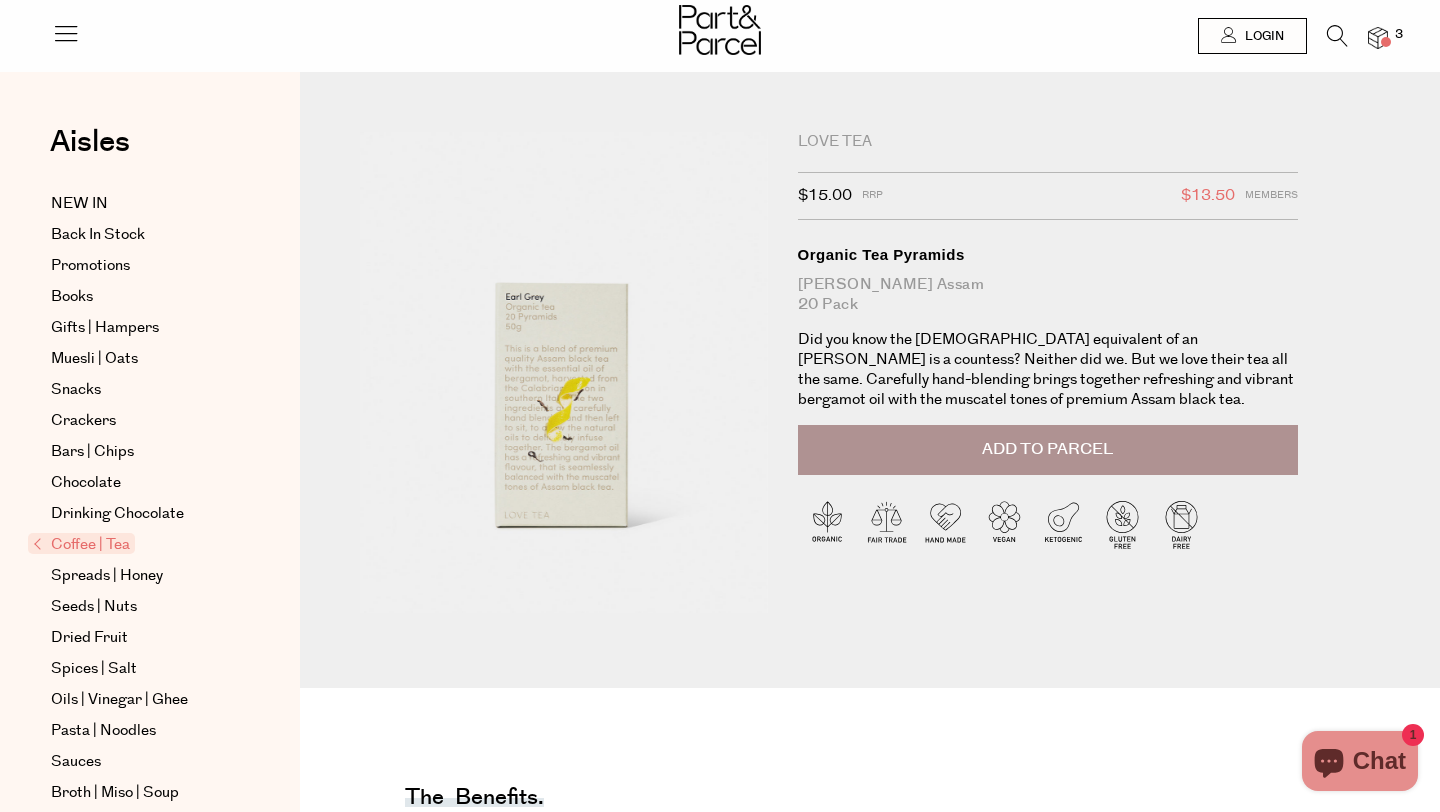 scroll, scrollTop: 0, scrollLeft: 0, axis: both 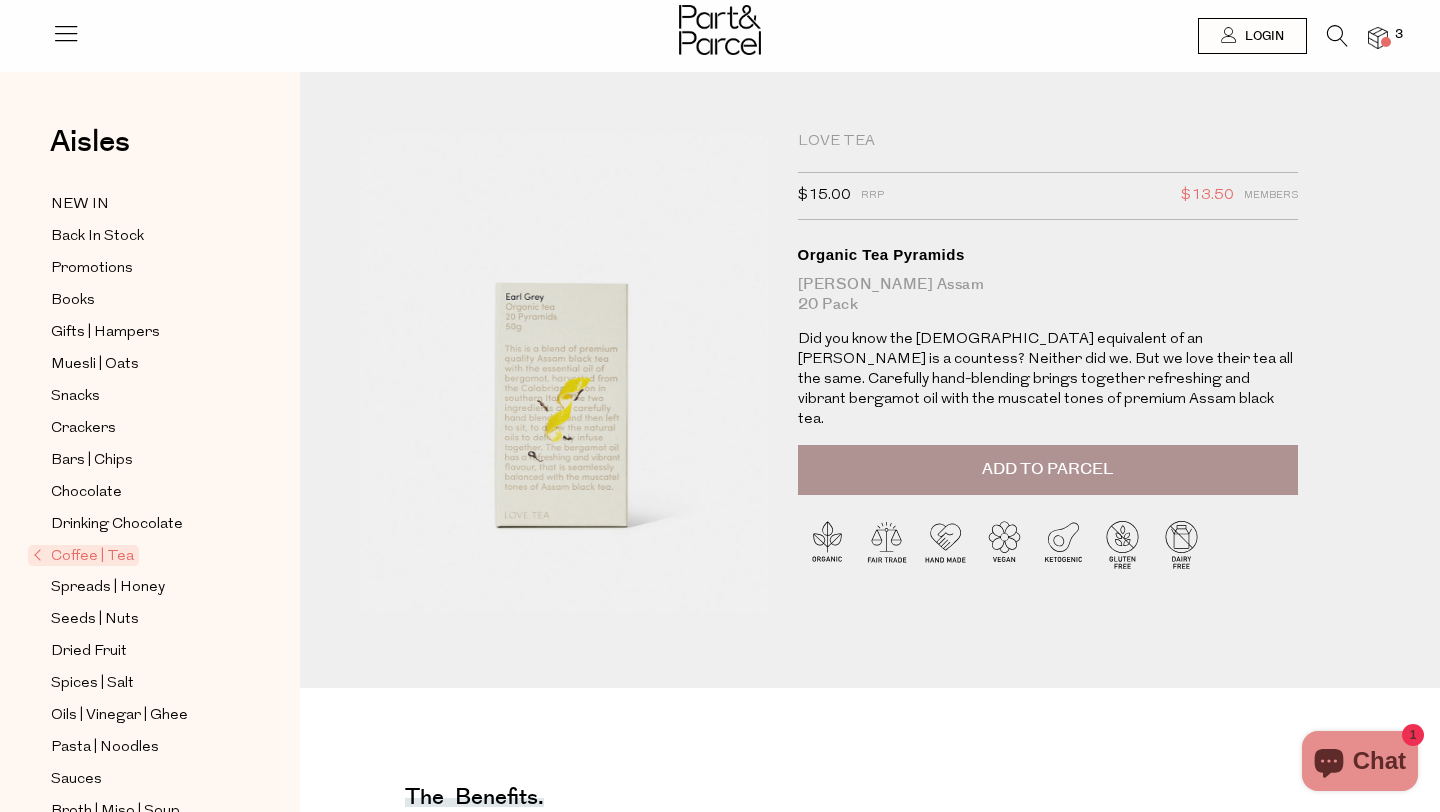 click on "Add to Parcel" at bounding box center (1048, 470) 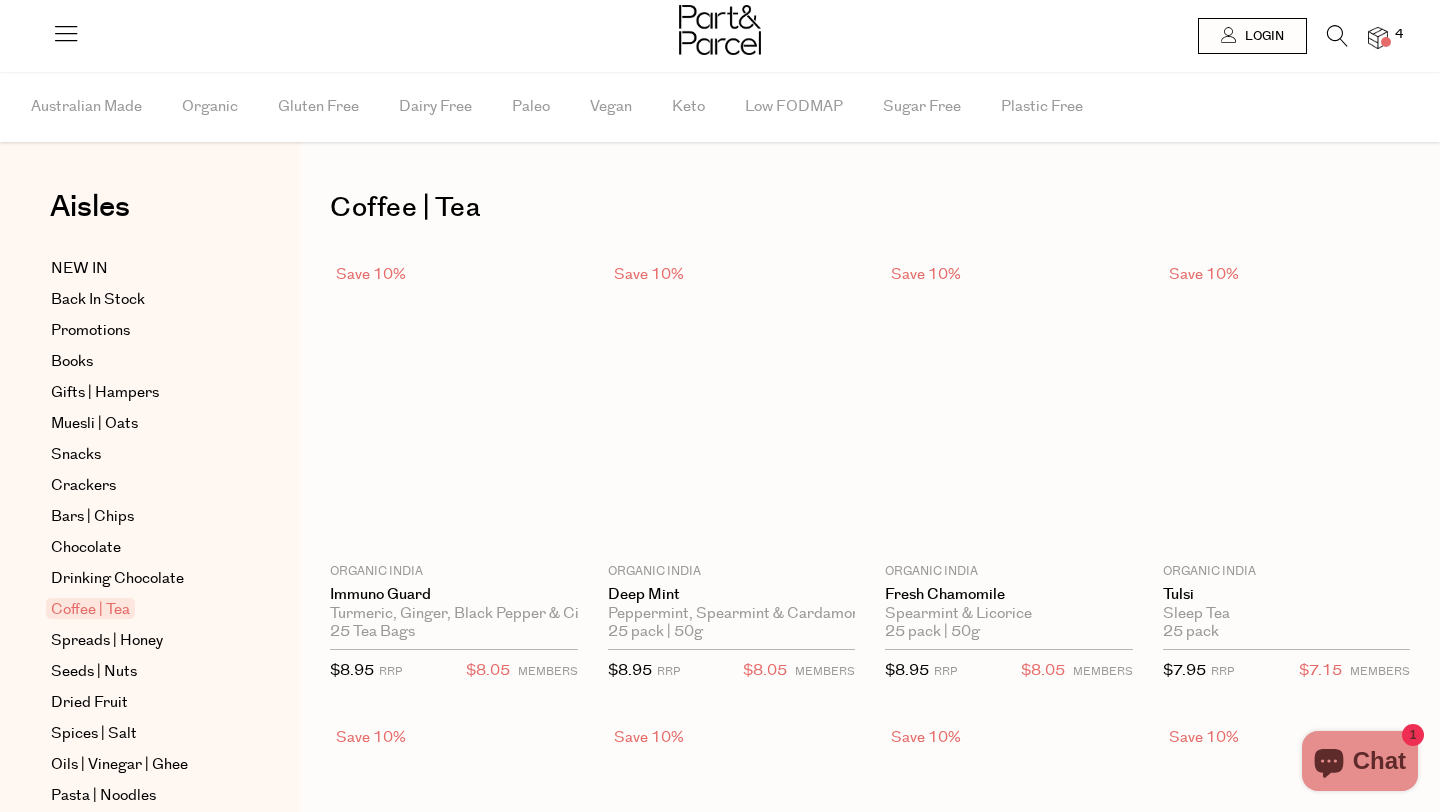 scroll, scrollTop: 1558, scrollLeft: 0, axis: vertical 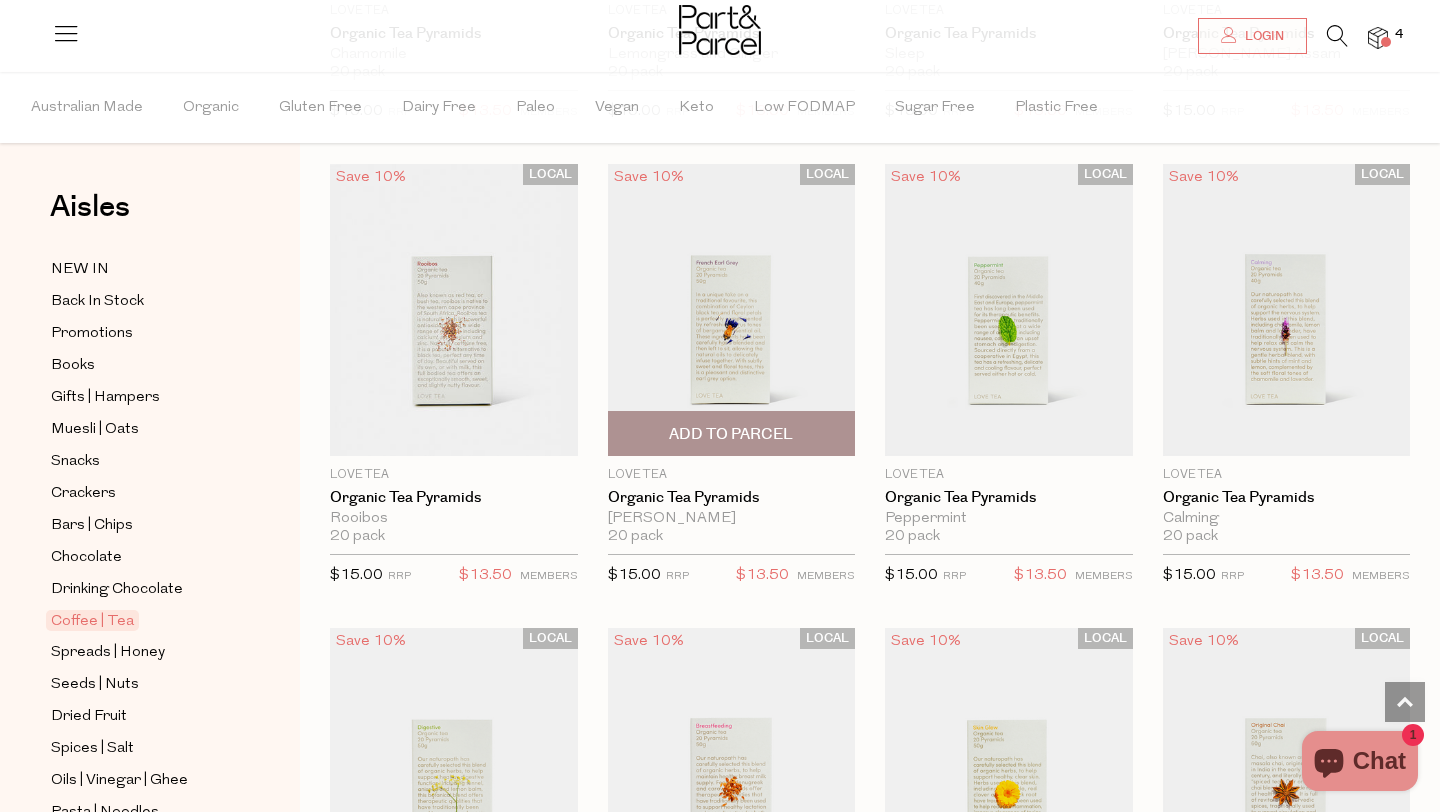 click at bounding box center [732, 310] 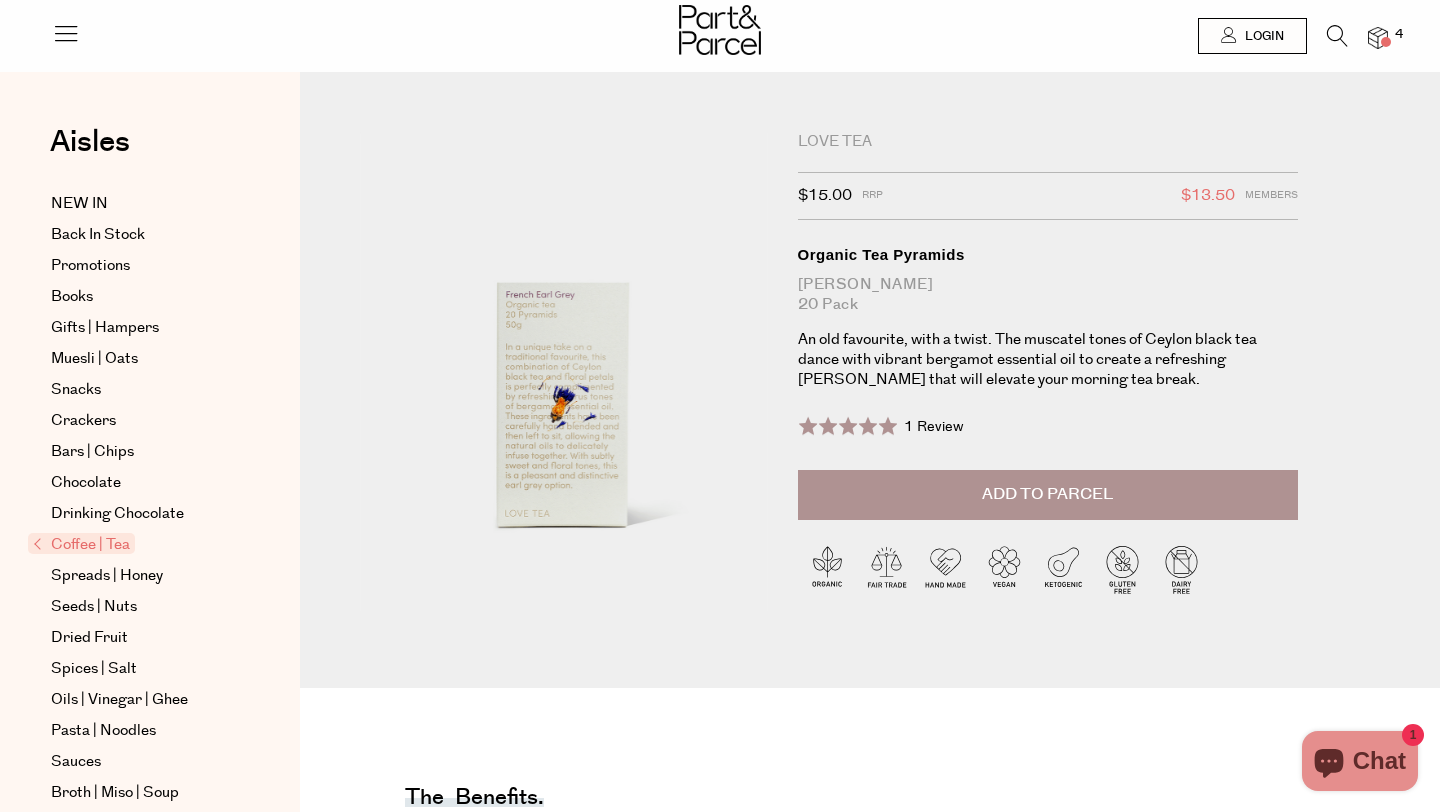 scroll, scrollTop: 0, scrollLeft: 0, axis: both 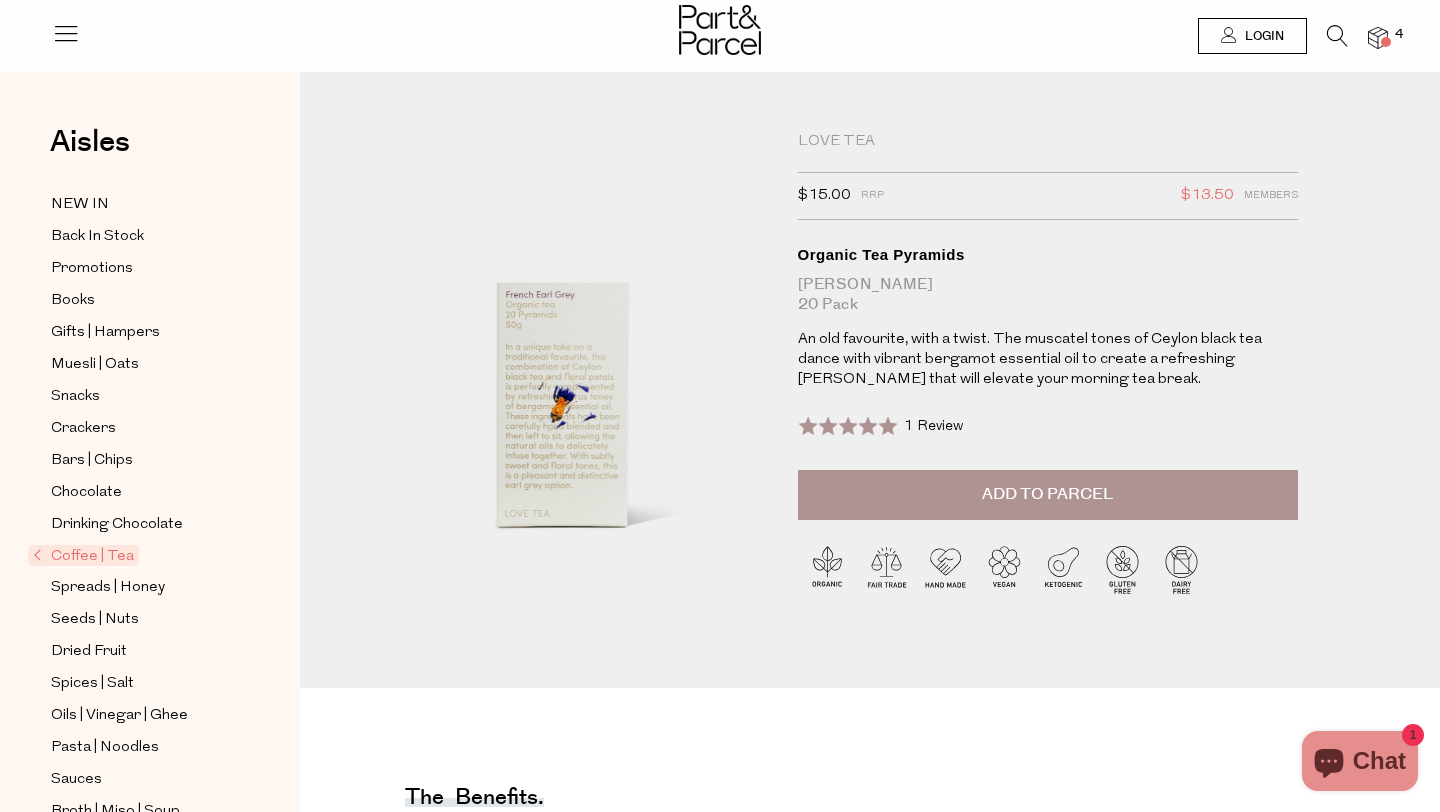click on "Add to Parcel" at bounding box center (1047, 494) 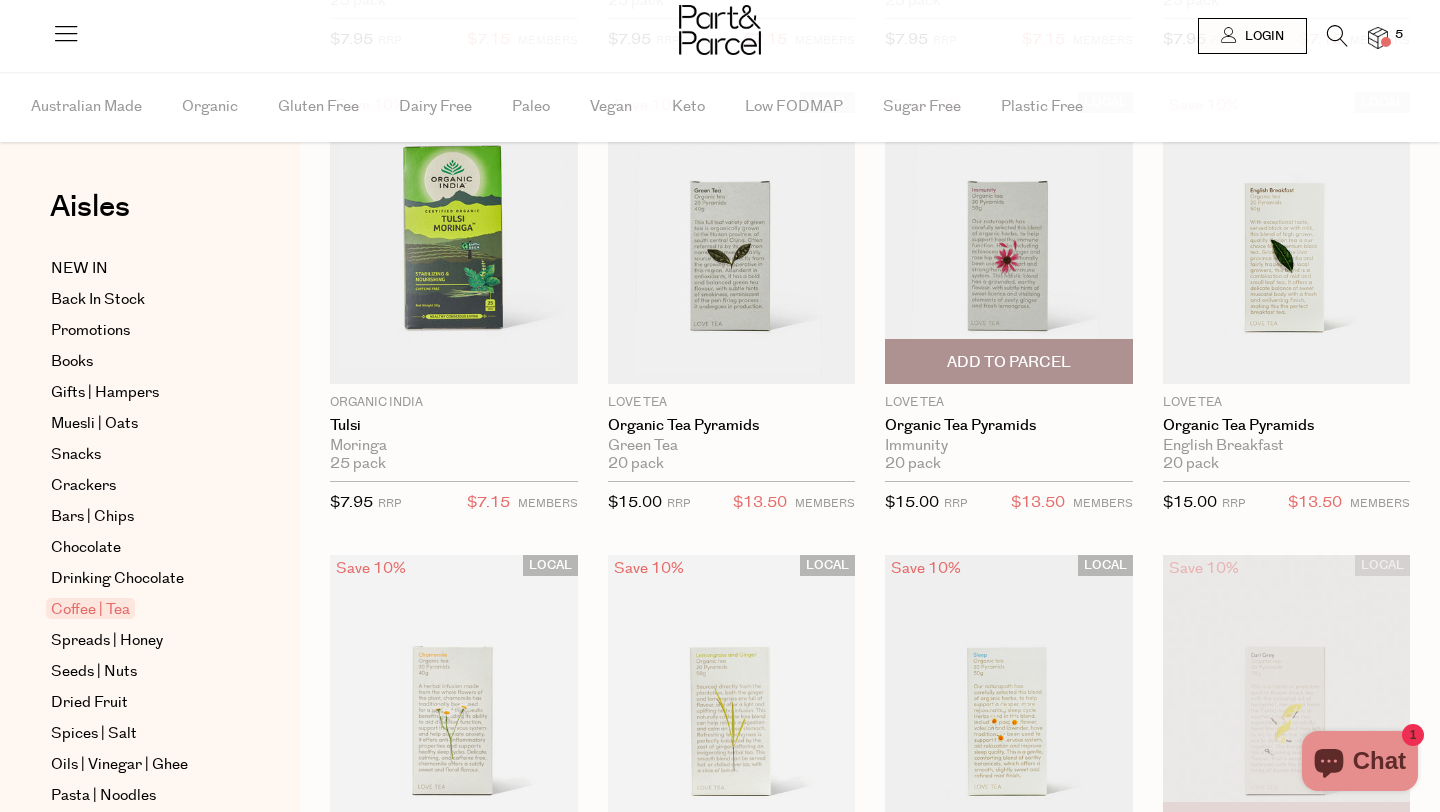 scroll, scrollTop: 0, scrollLeft: 0, axis: both 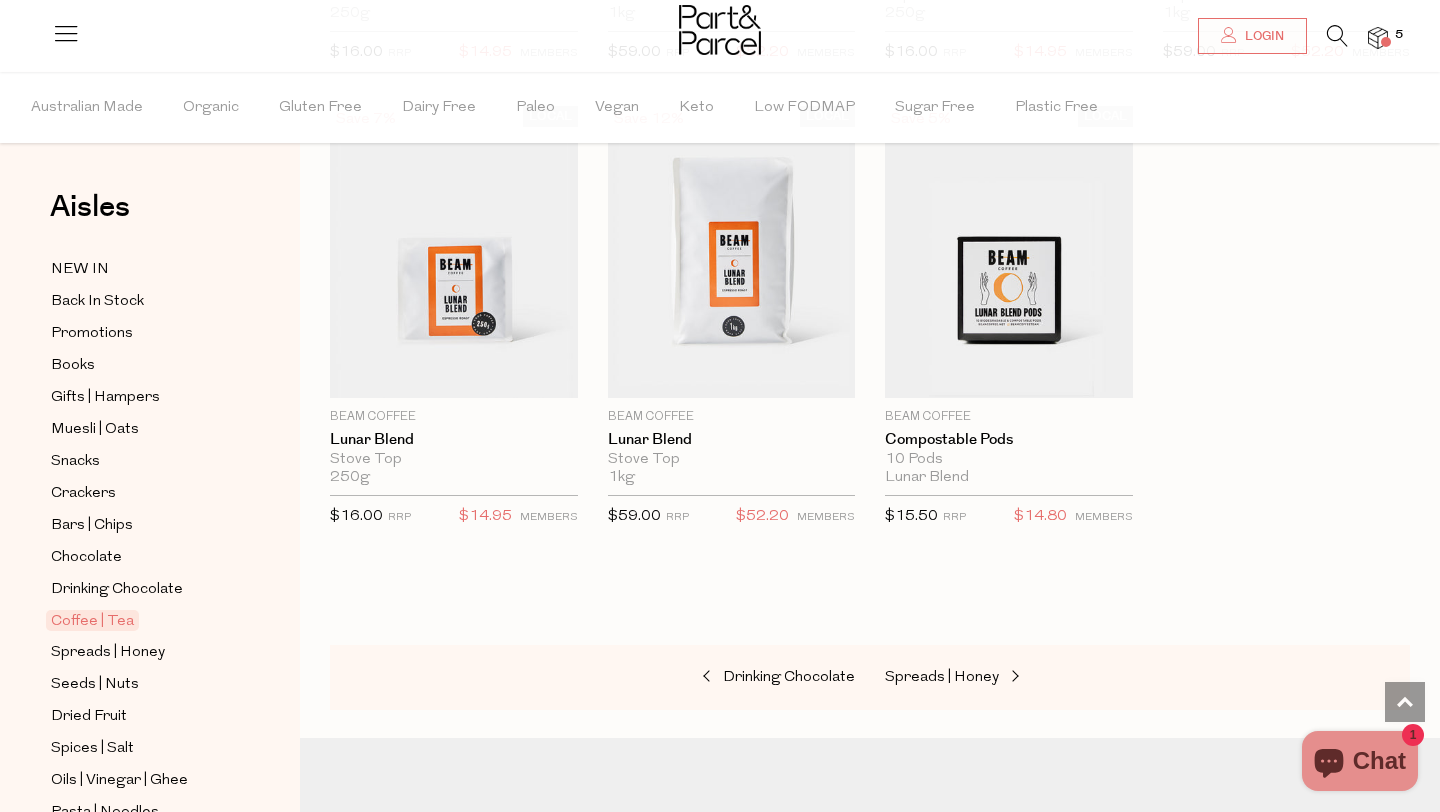 click at bounding box center (1378, 38) 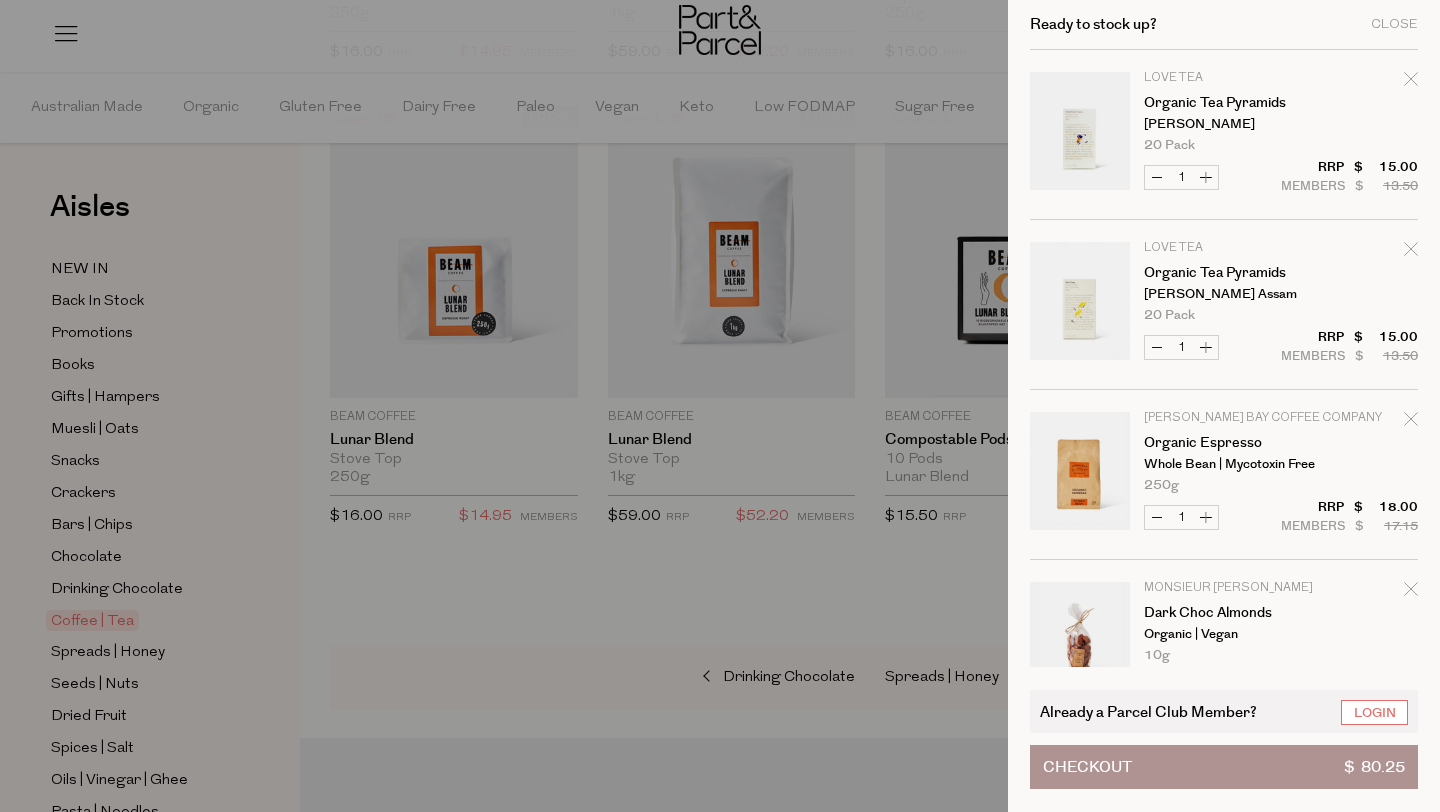 click 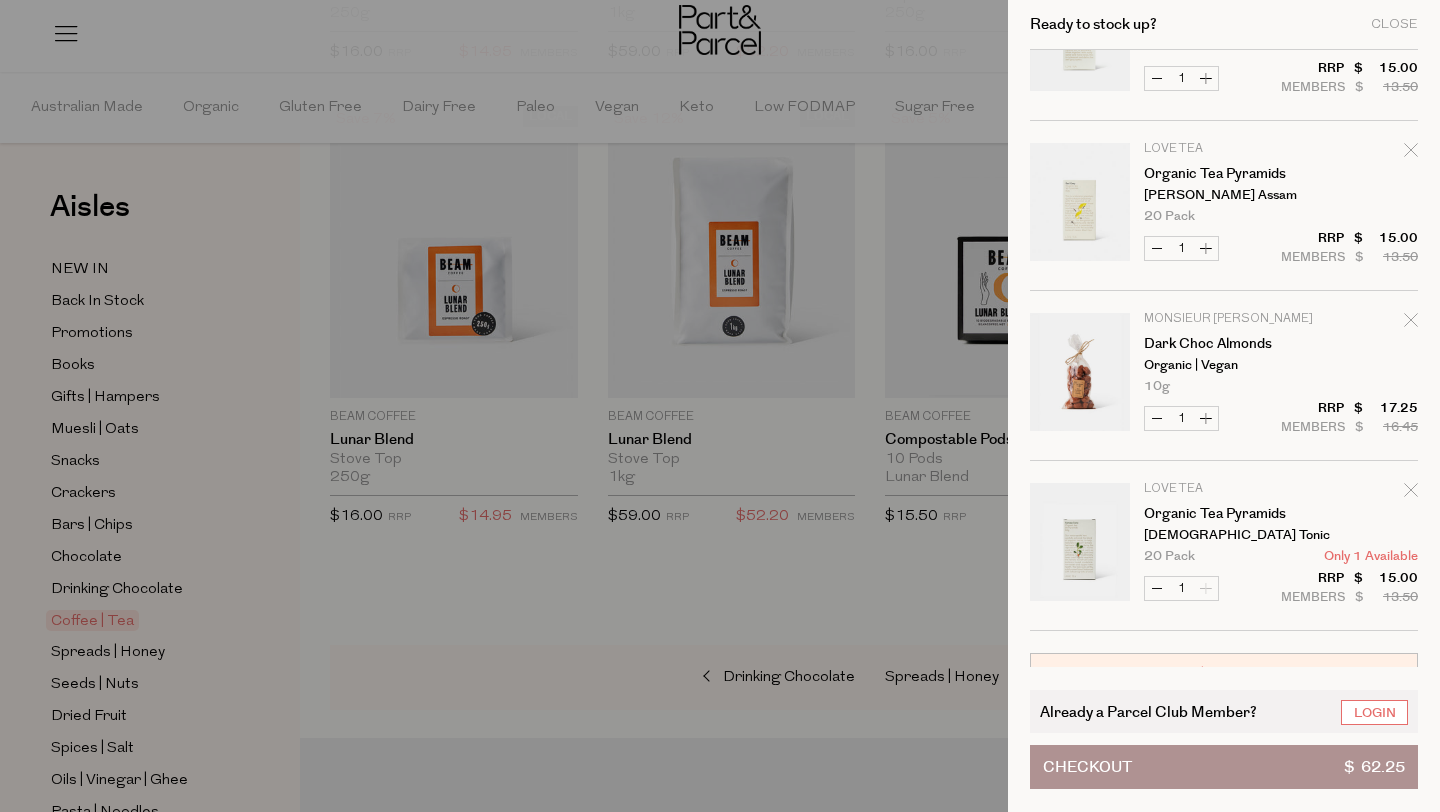 scroll, scrollTop: 0, scrollLeft: 0, axis: both 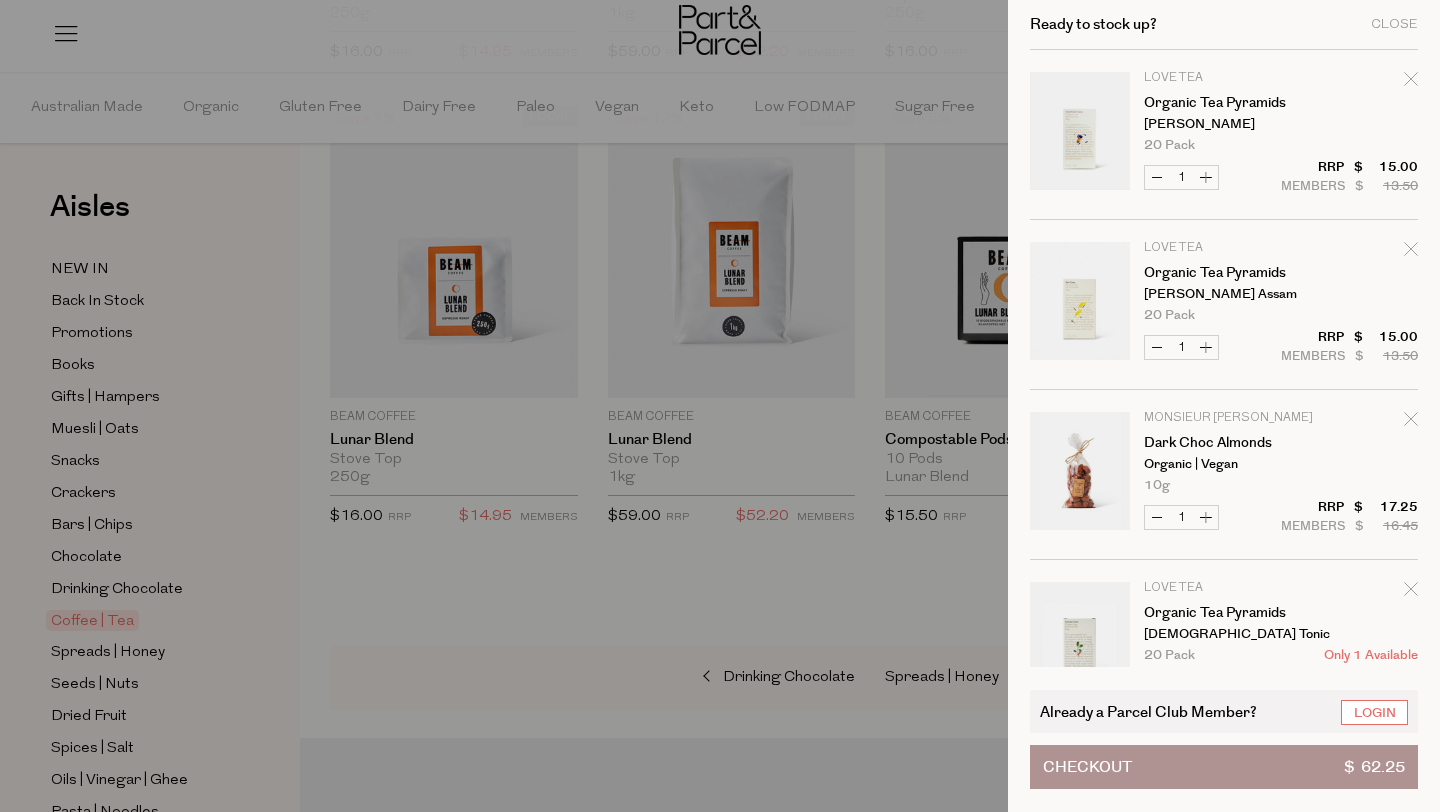 click 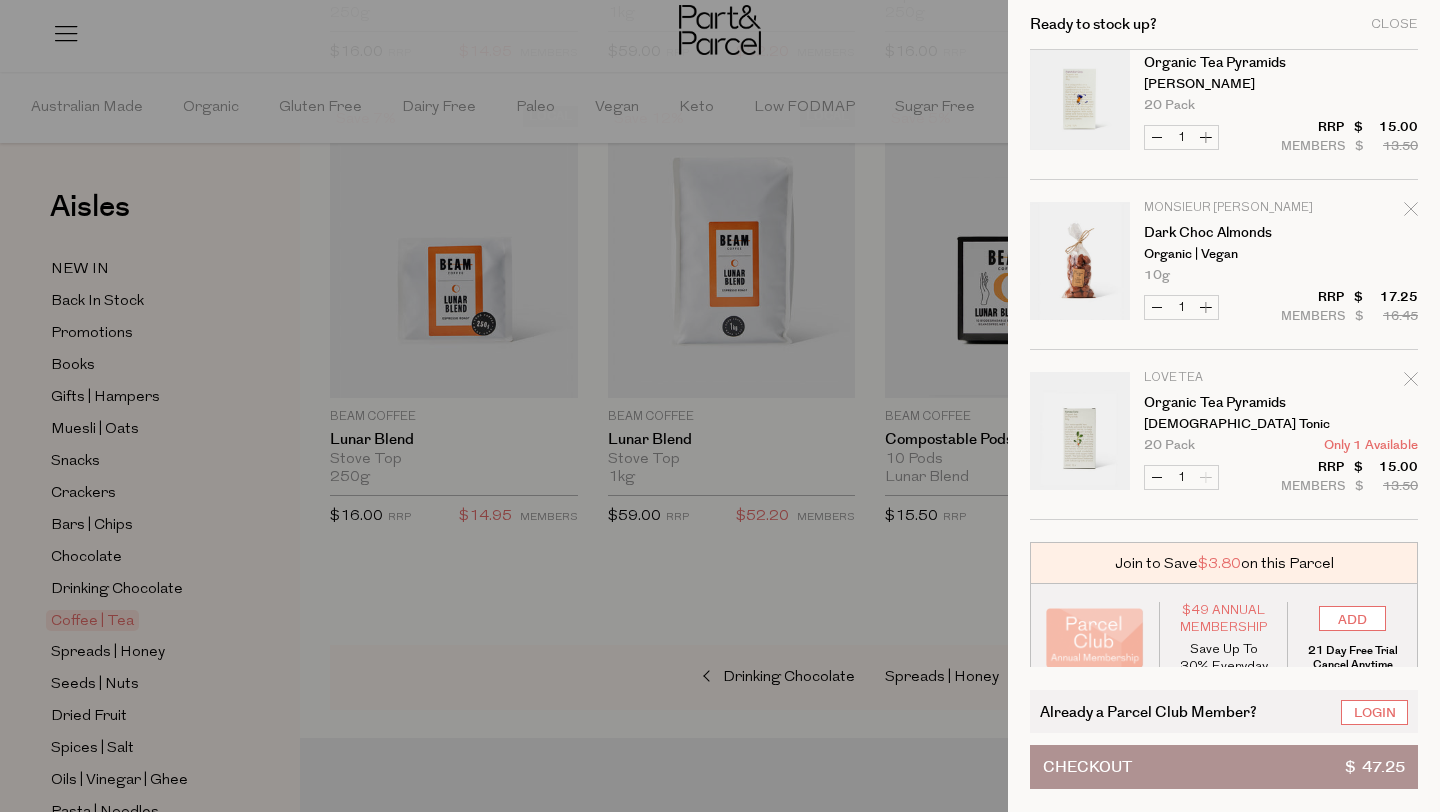 scroll, scrollTop: 67, scrollLeft: 0, axis: vertical 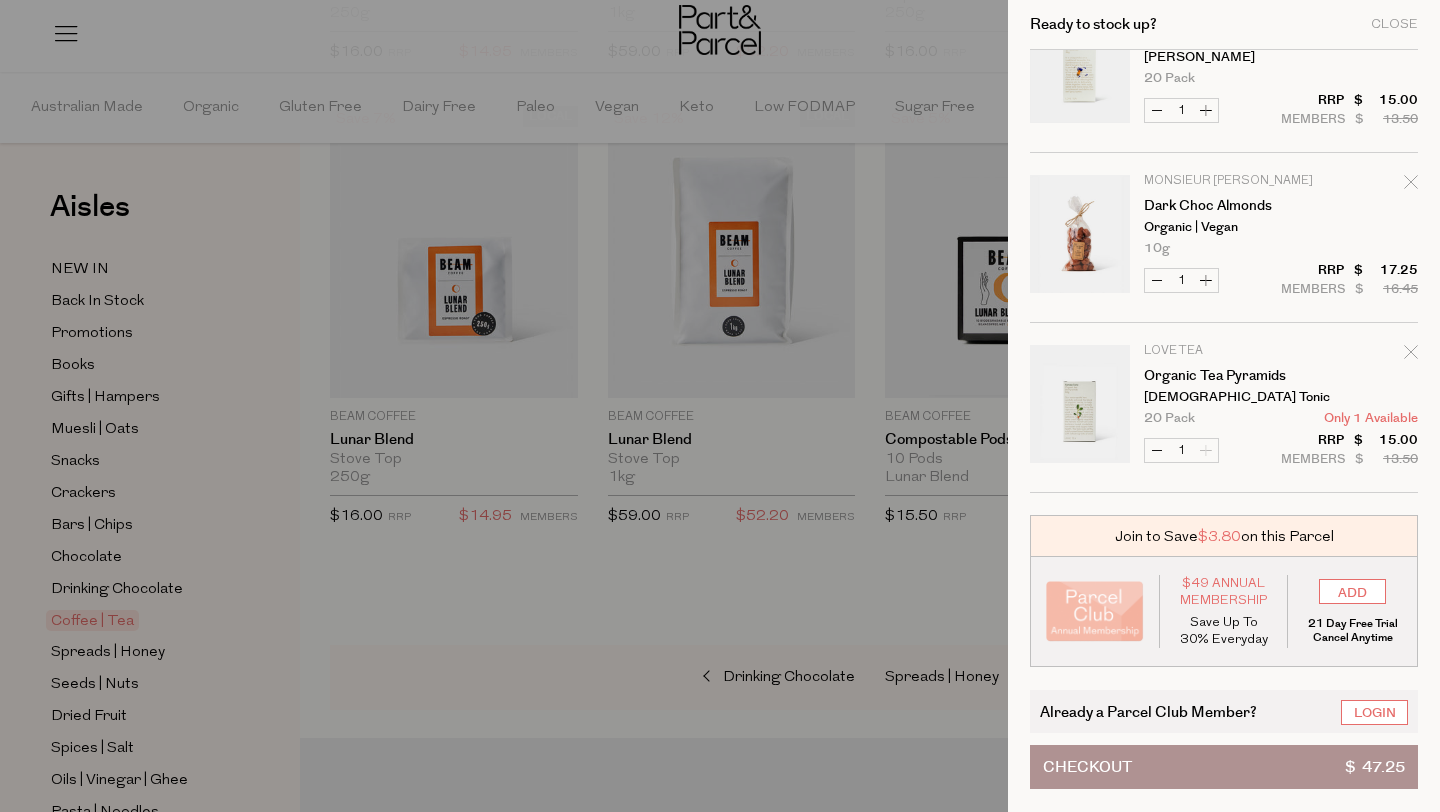 click on "Checkout $ 47.25" at bounding box center [1224, 767] 